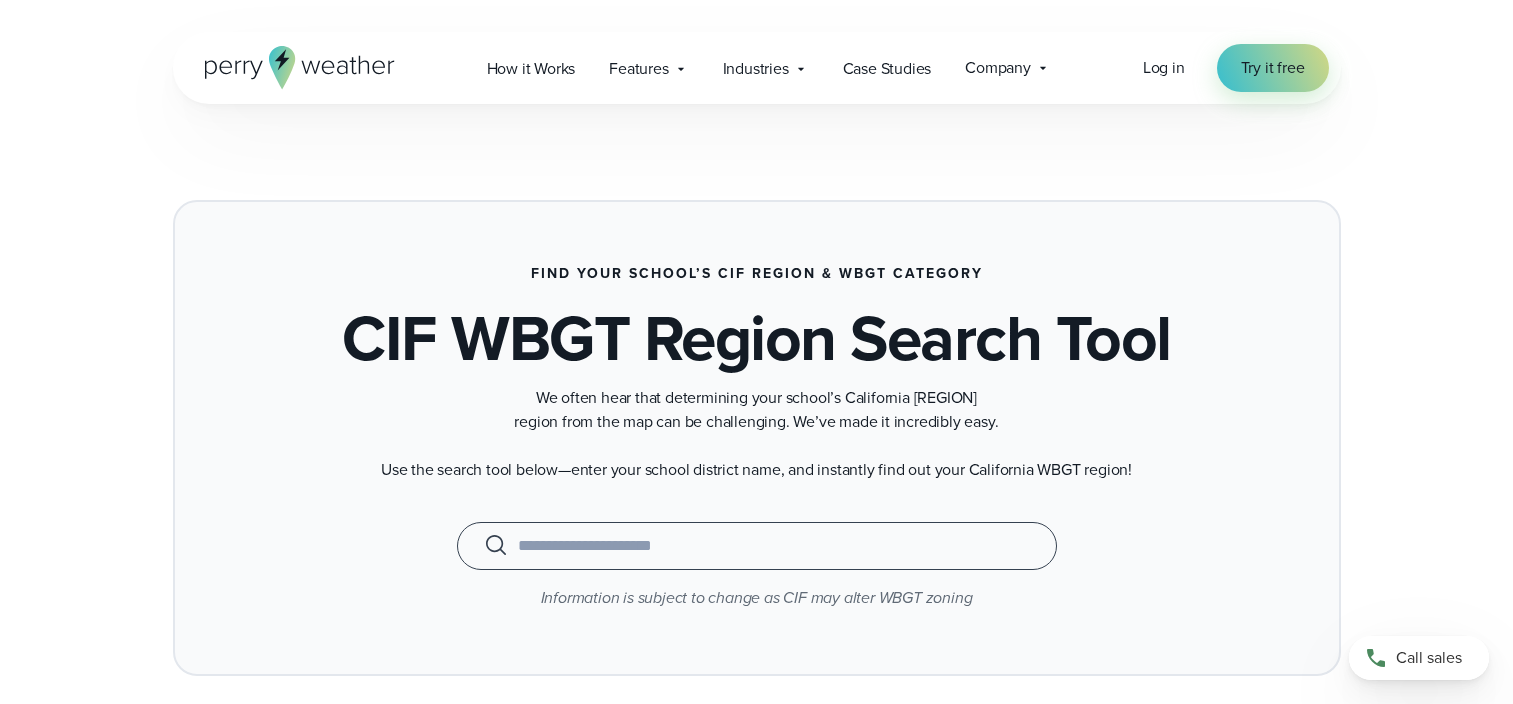scroll, scrollTop: 0, scrollLeft: 0, axis: both 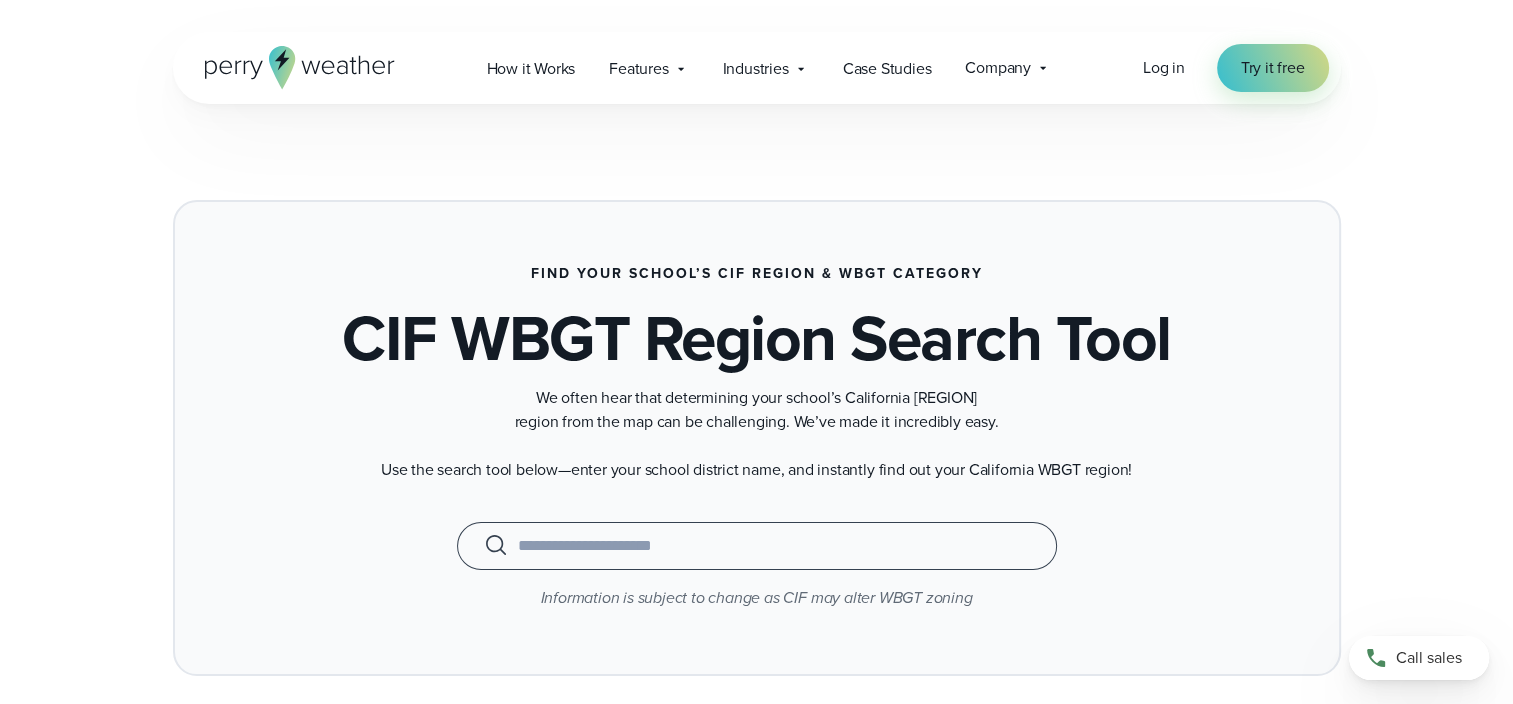click 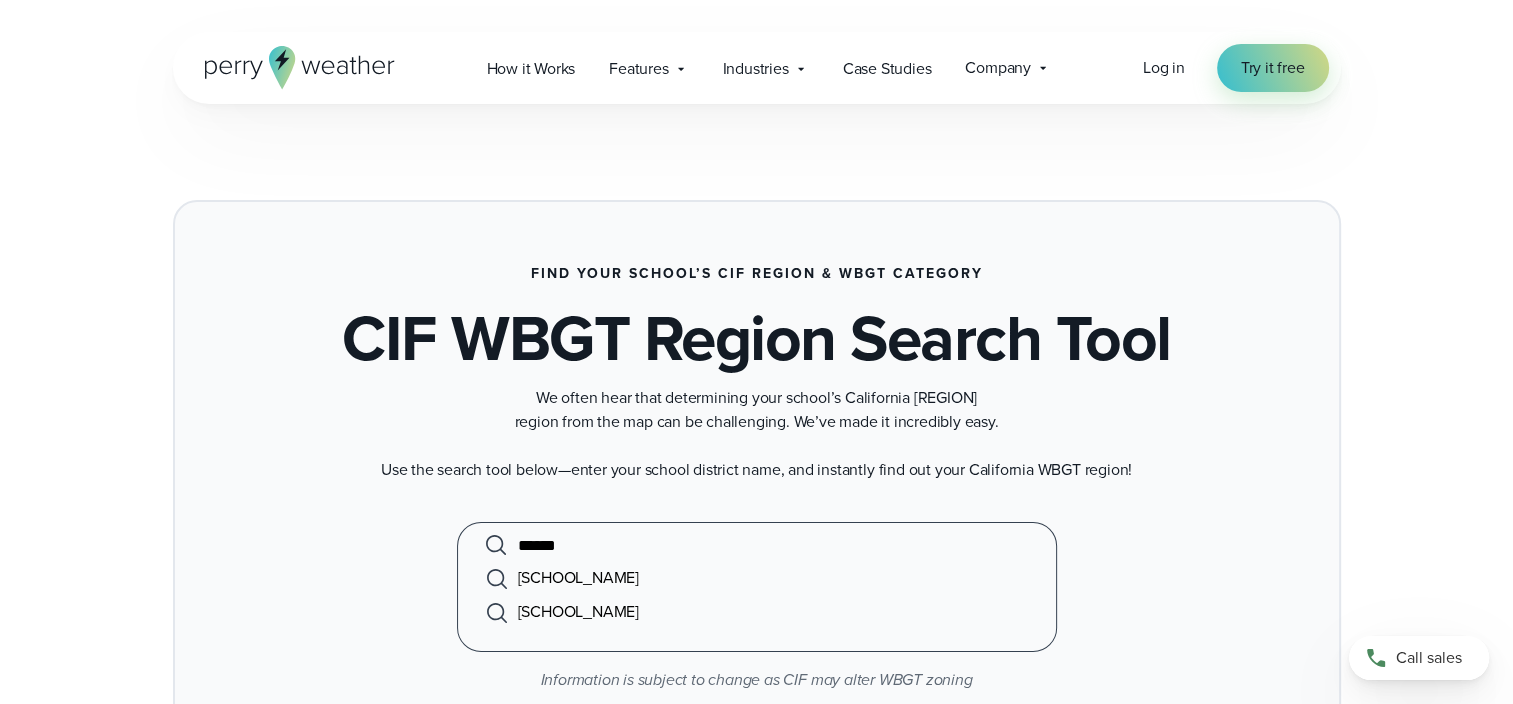 click on "Brawley Union High" at bounding box center [757, 578] 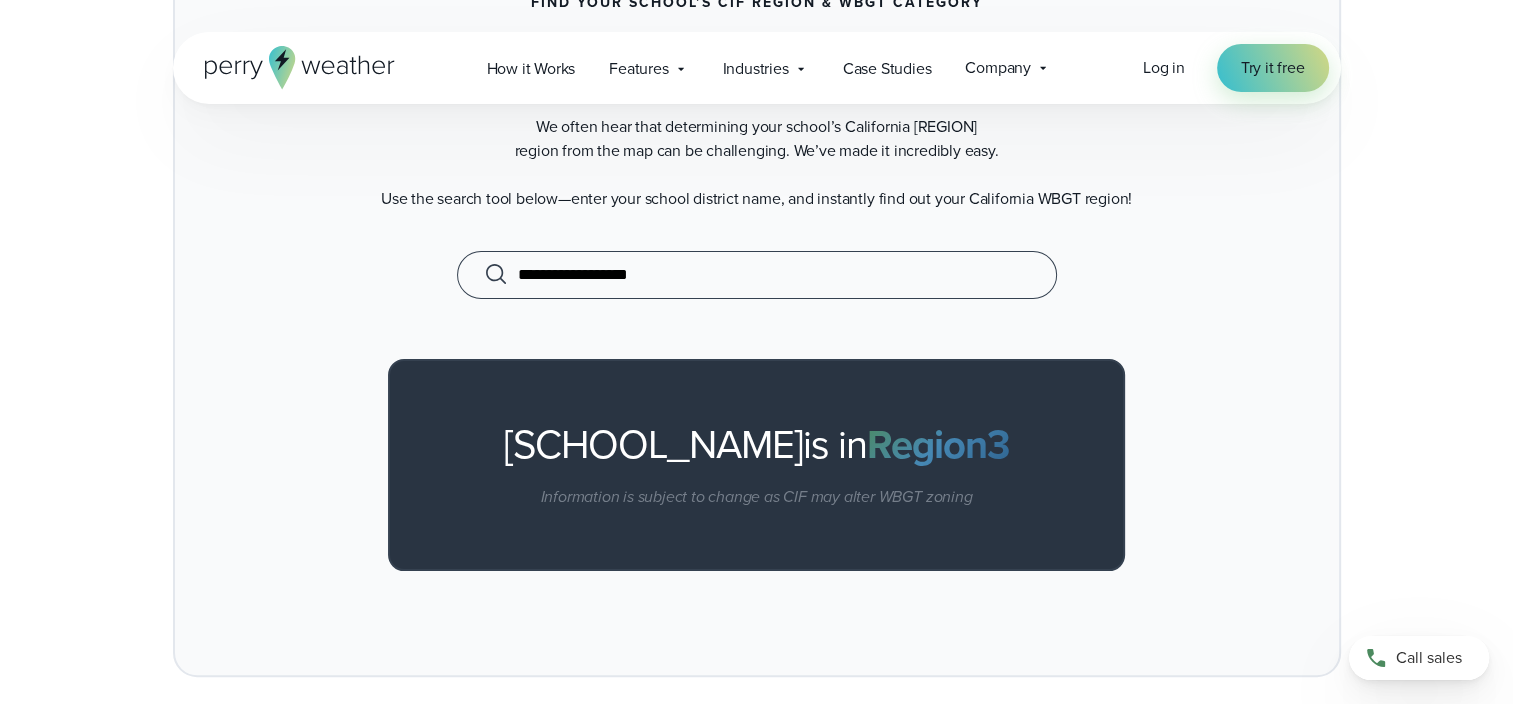 scroll, scrollTop: 286, scrollLeft: 0, axis: vertical 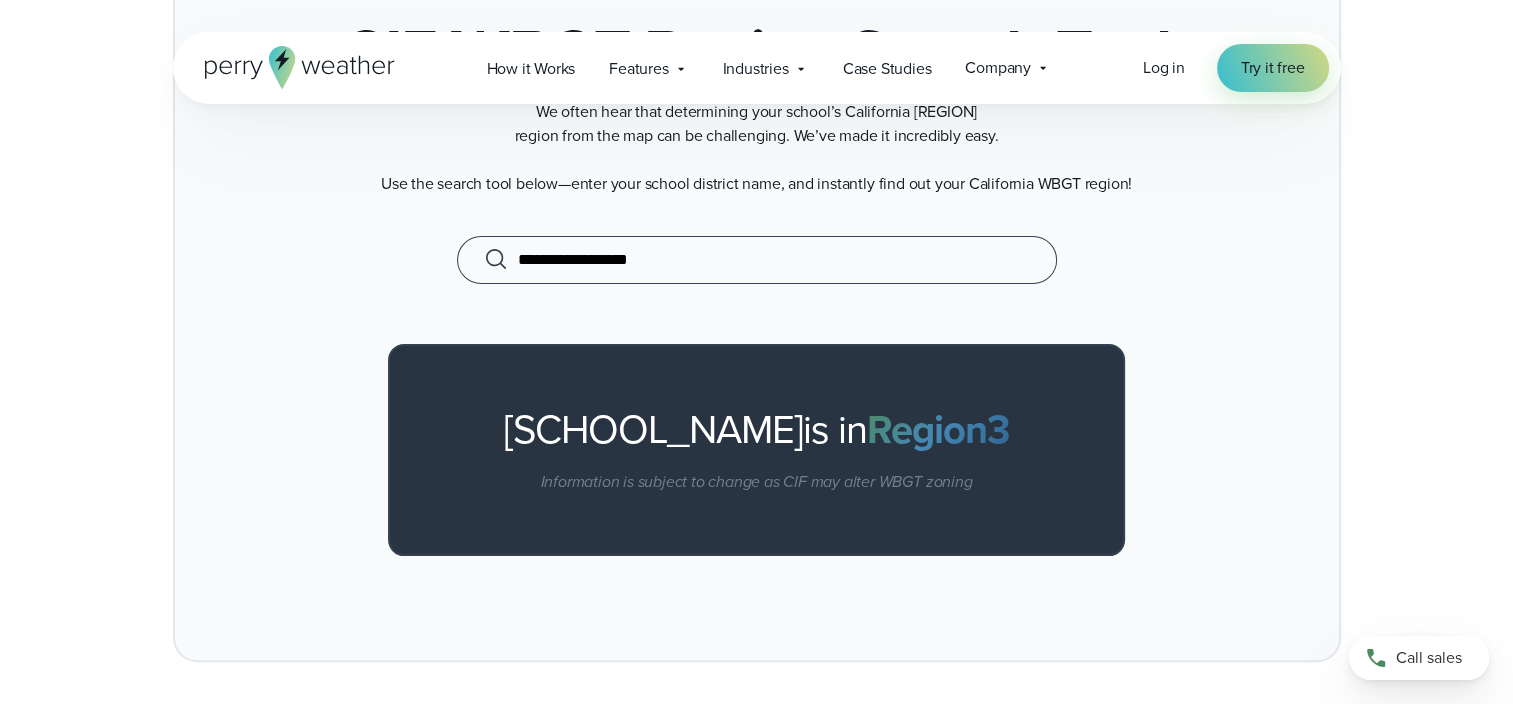type on "**********" 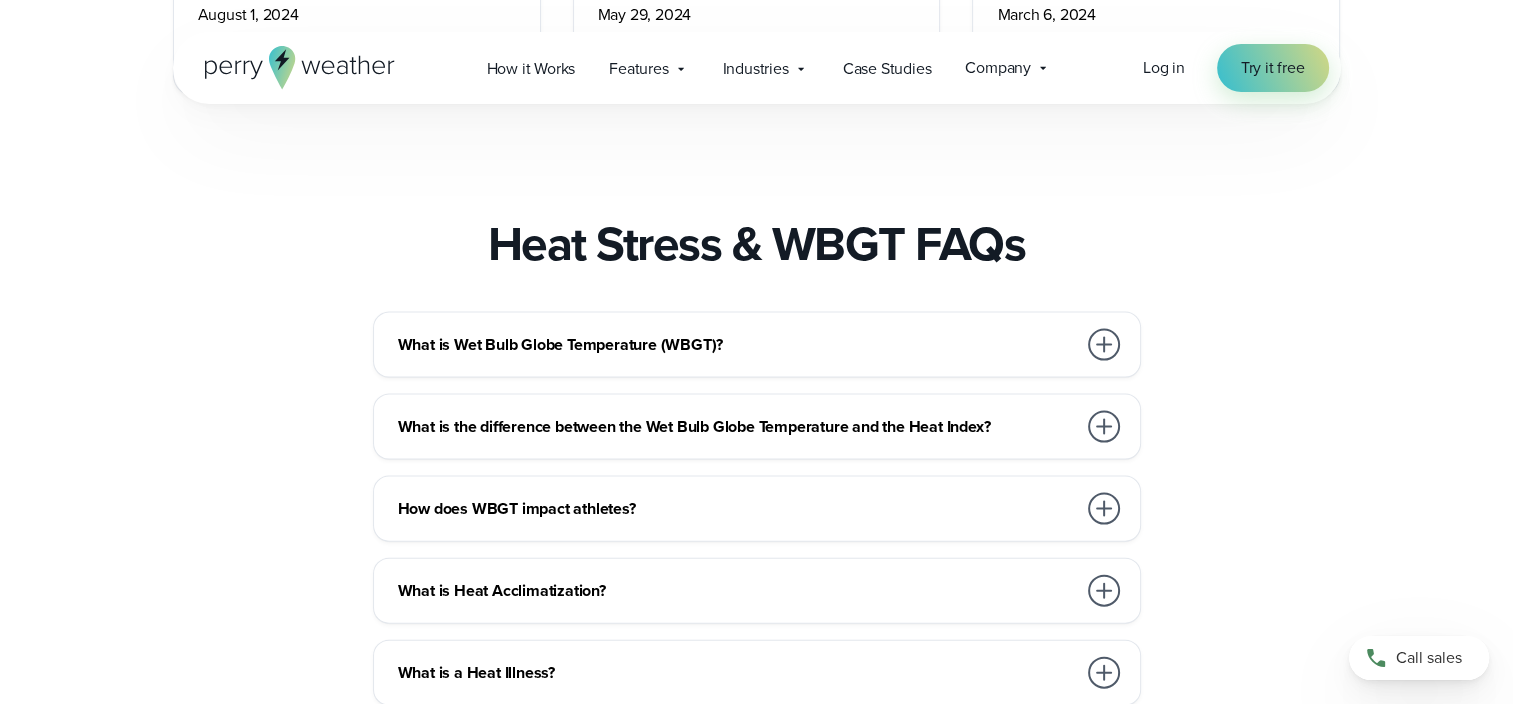 scroll, scrollTop: 4220, scrollLeft: 0, axis: vertical 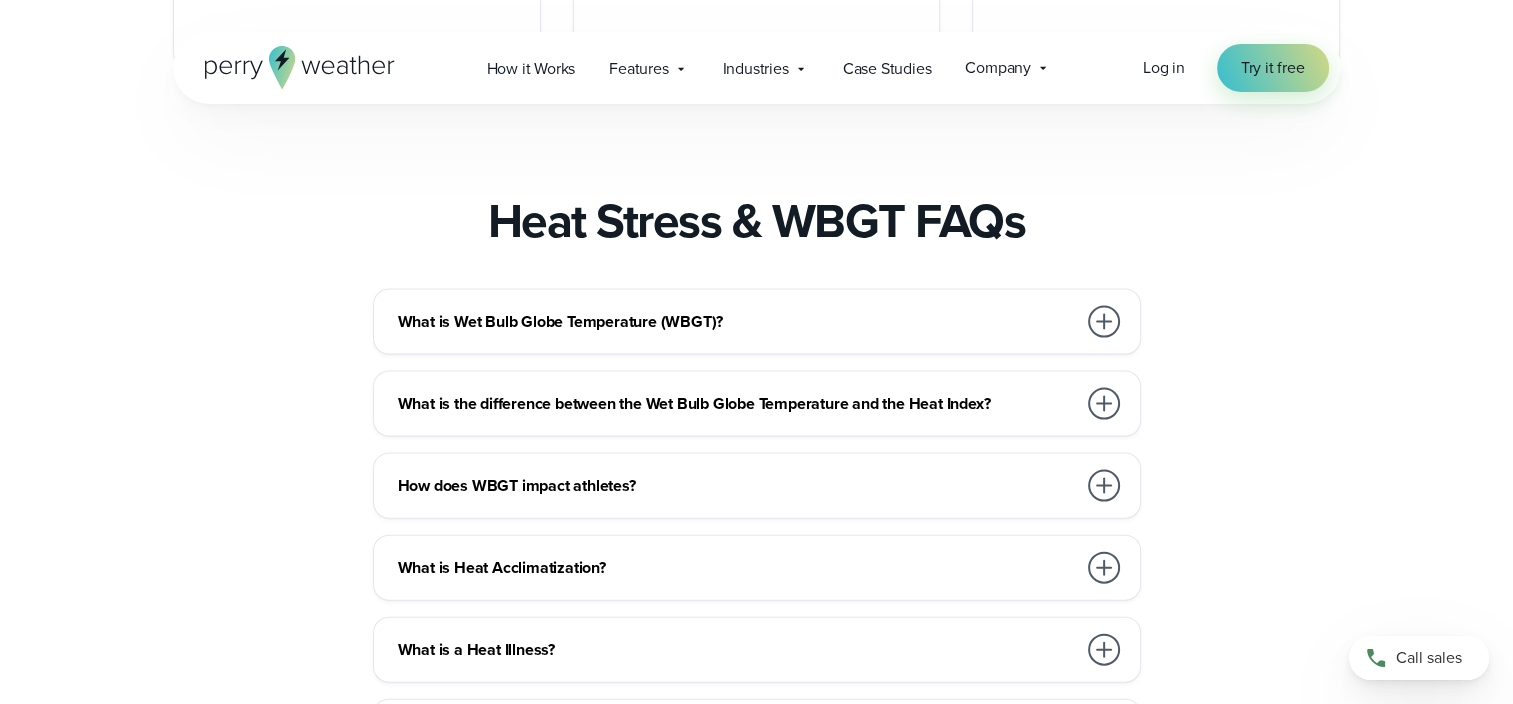 click at bounding box center [1104, 404] 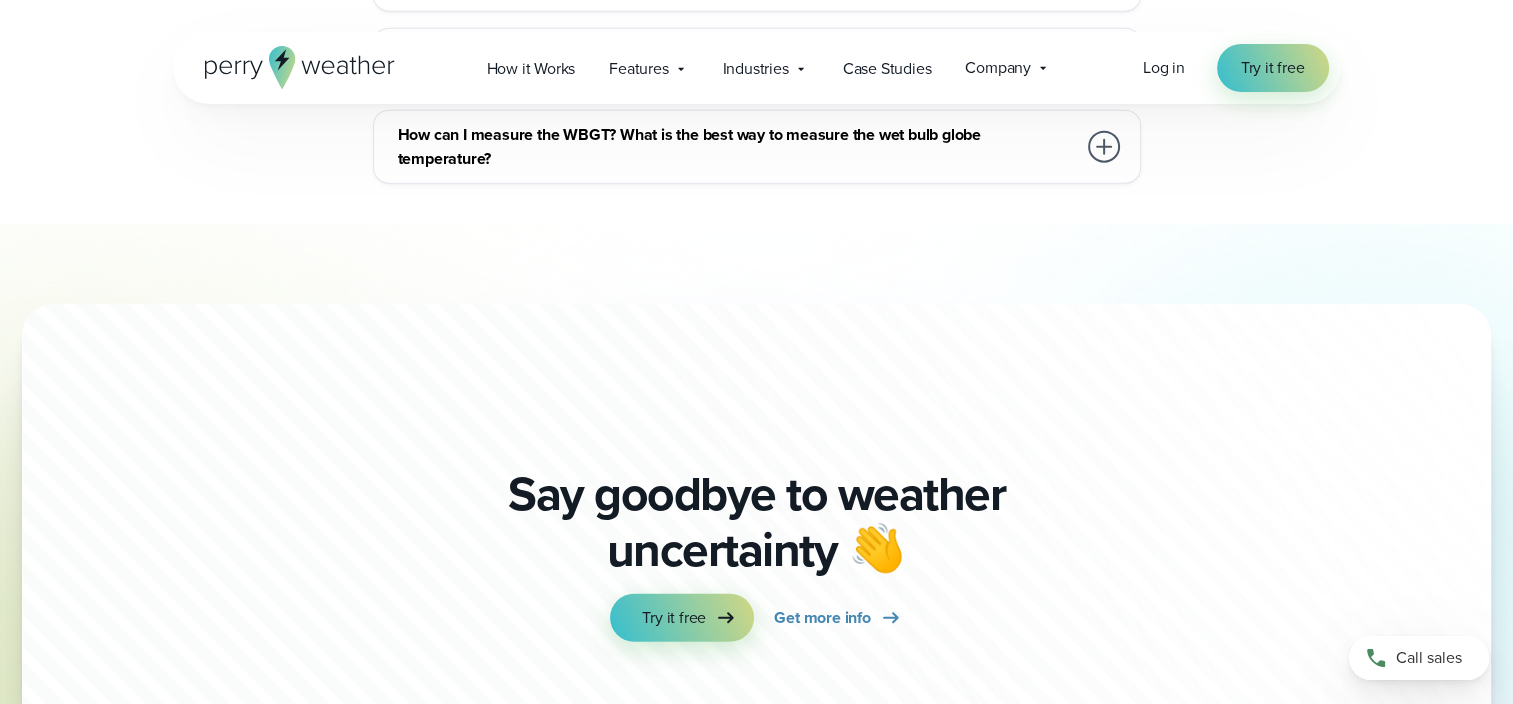 scroll, scrollTop: 5085, scrollLeft: 0, axis: vertical 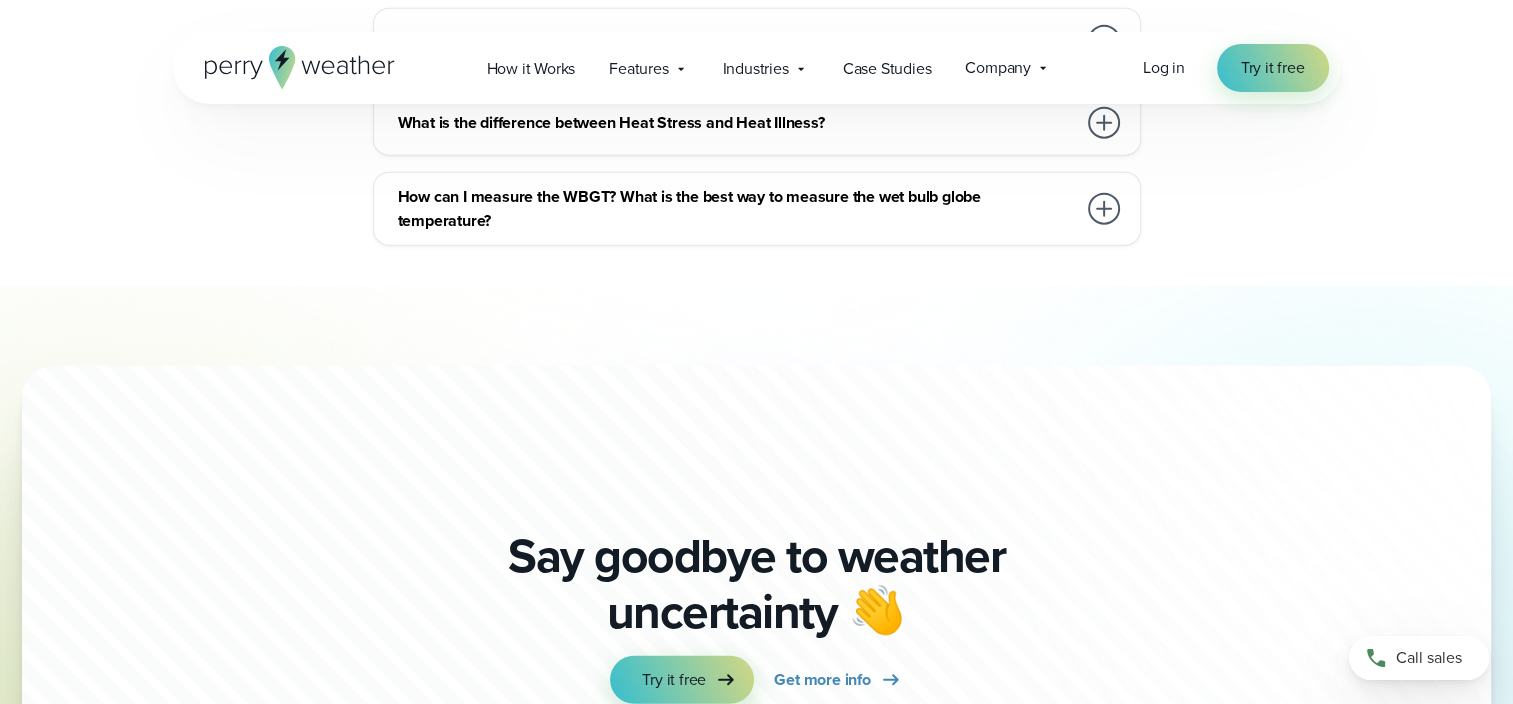 click at bounding box center [1104, 209] 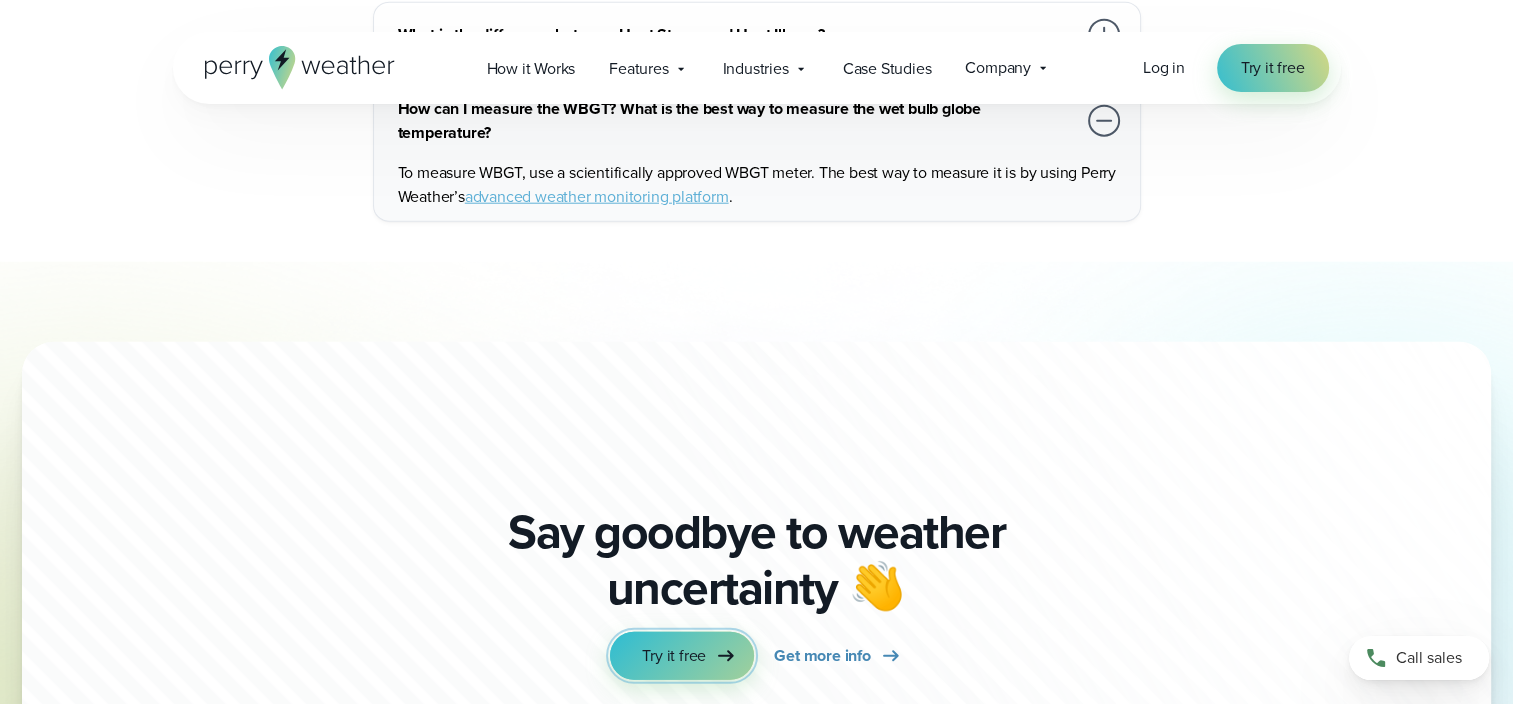 click on "Try it free" at bounding box center [674, 656] 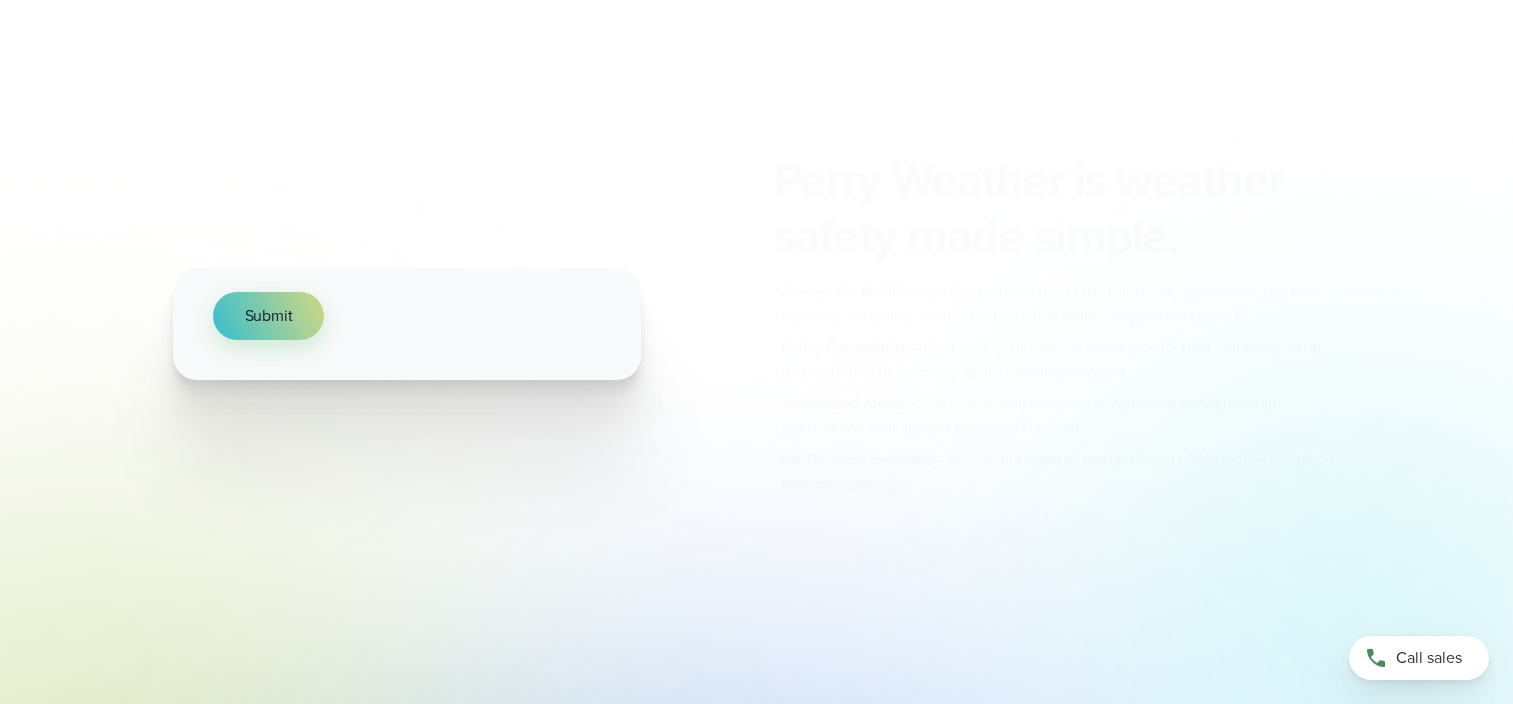 scroll, scrollTop: 0, scrollLeft: 0, axis: both 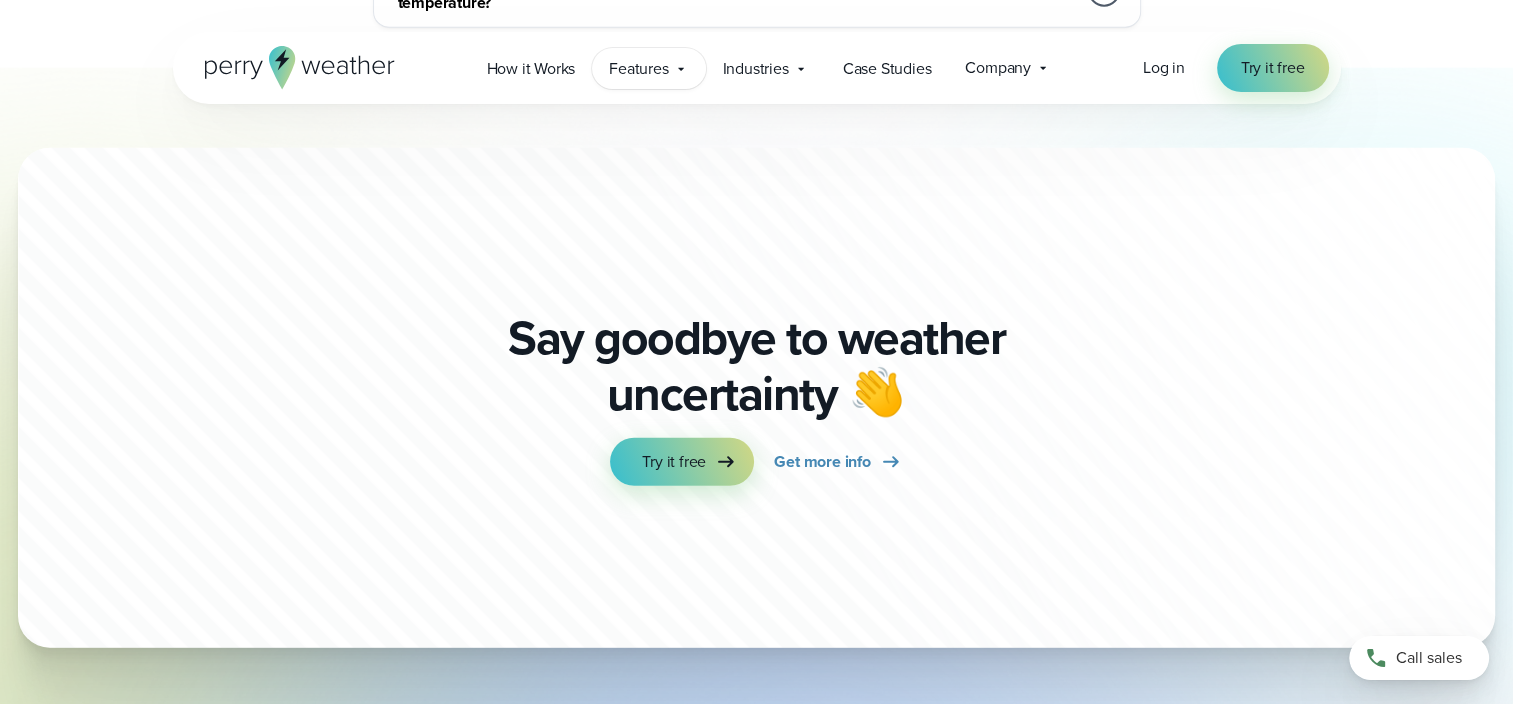 click on "Features" at bounding box center [638, 69] 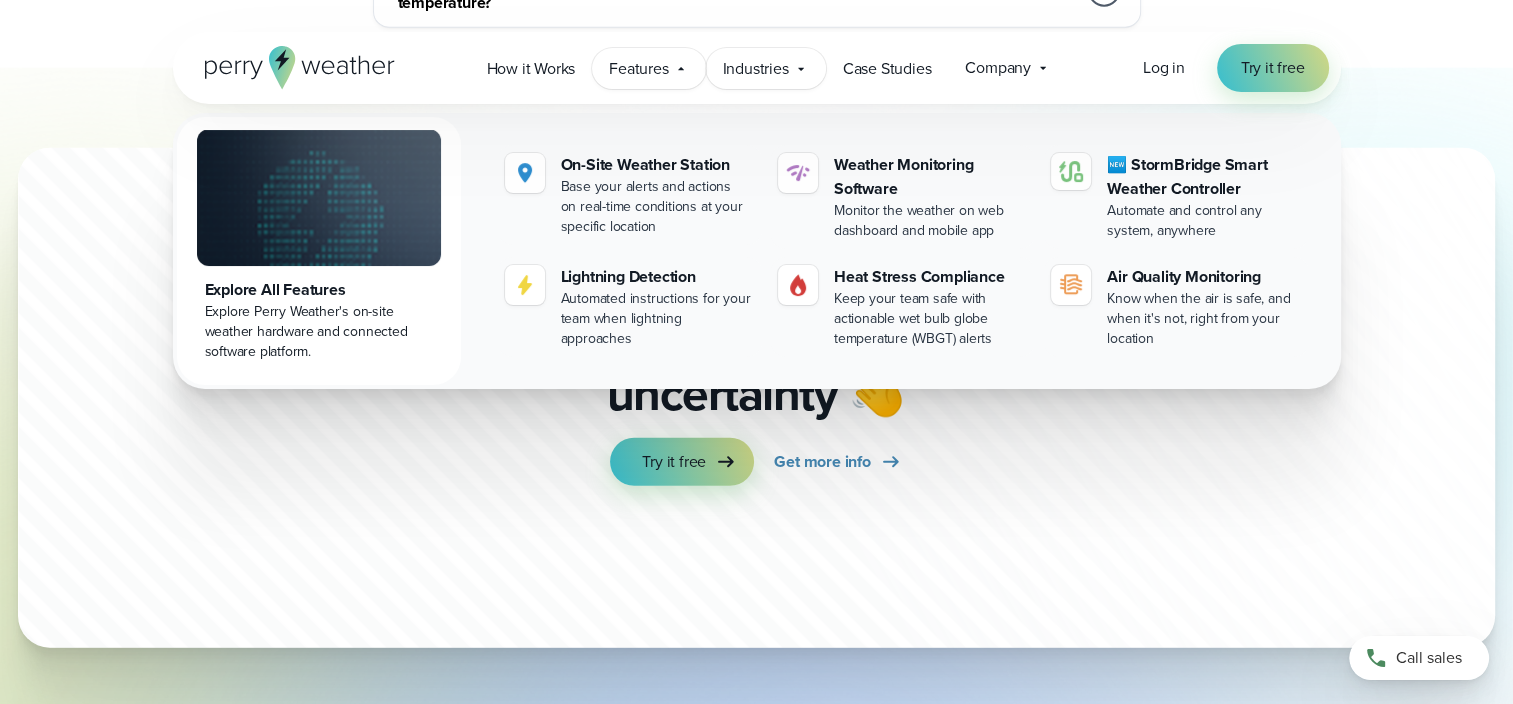 click on "Industries" at bounding box center [756, 69] 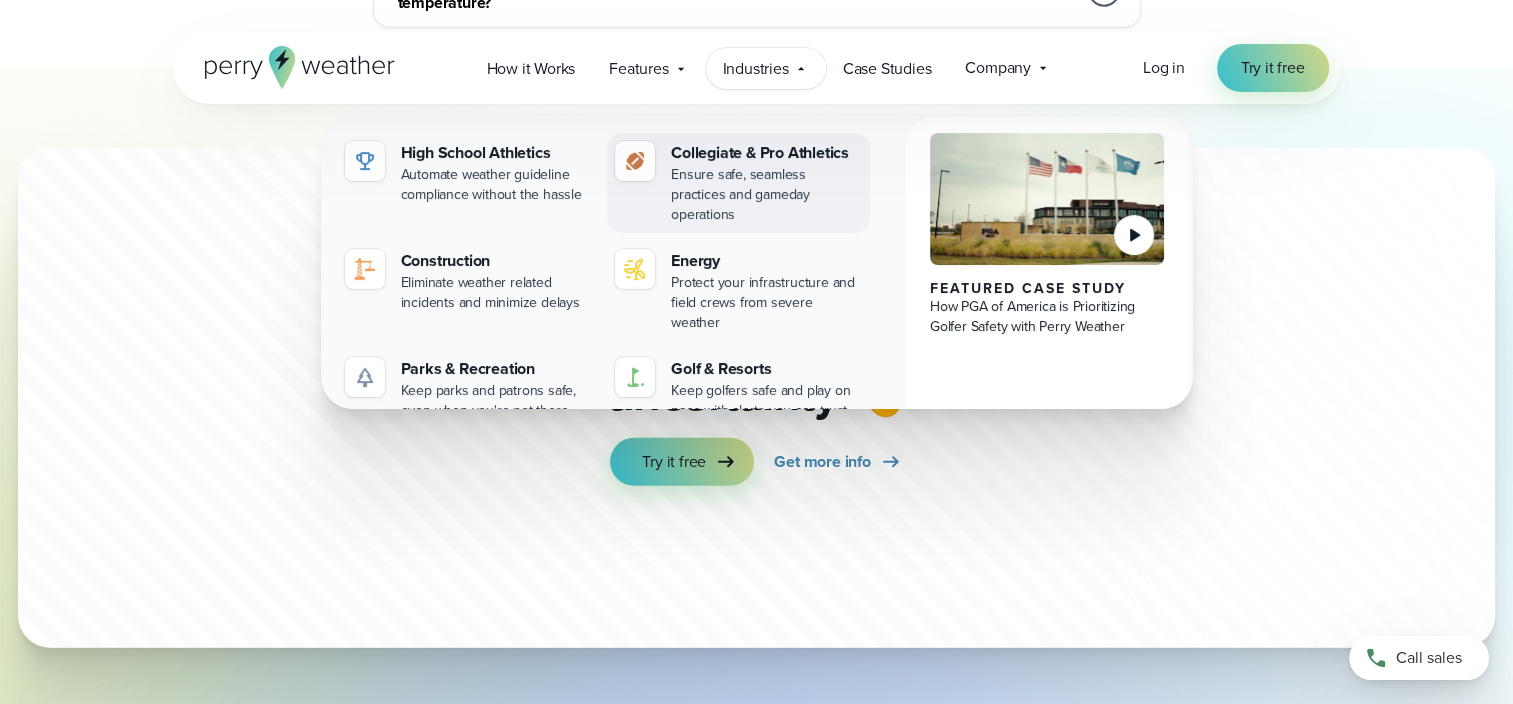 click on "Collegiate & Pro Athletics" at bounding box center [766, 153] 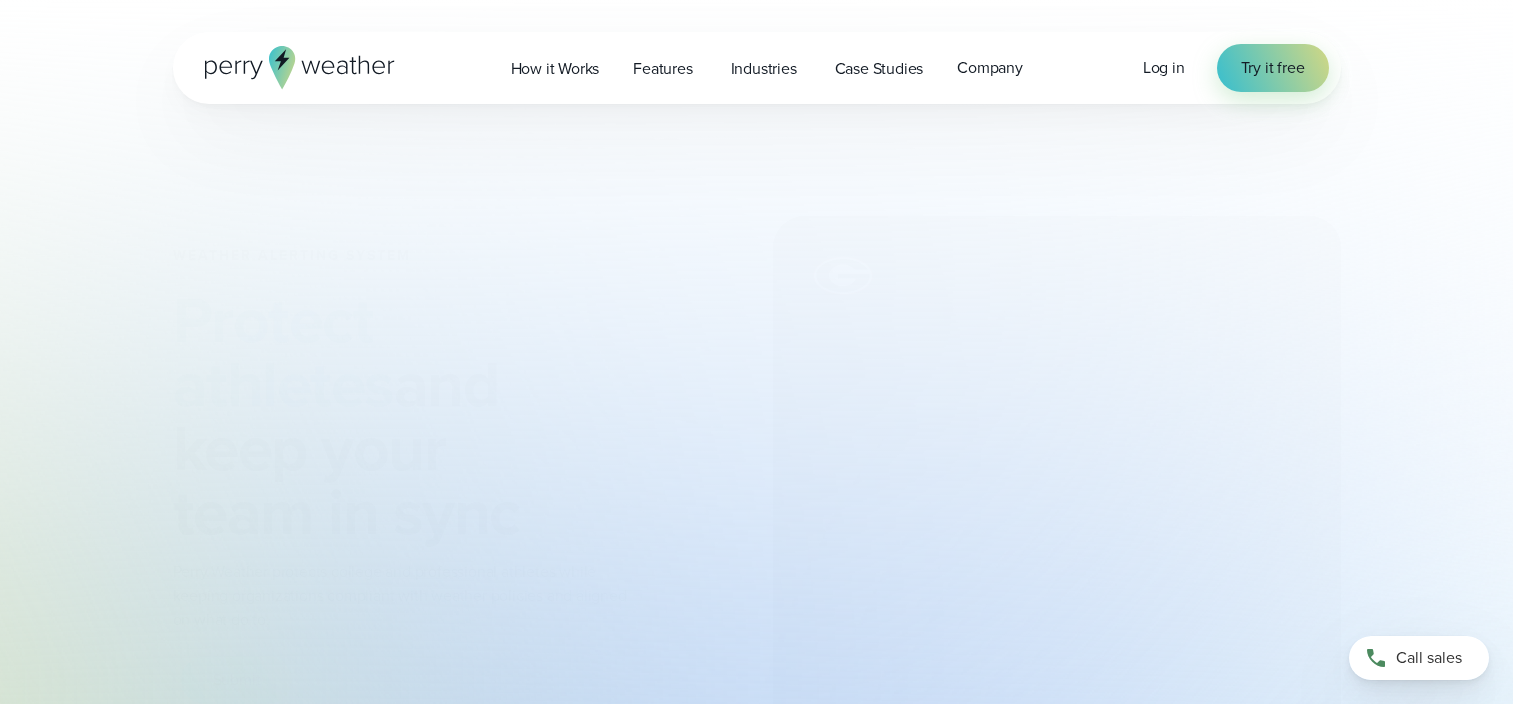 scroll, scrollTop: 0, scrollLeft: 0, axis: both 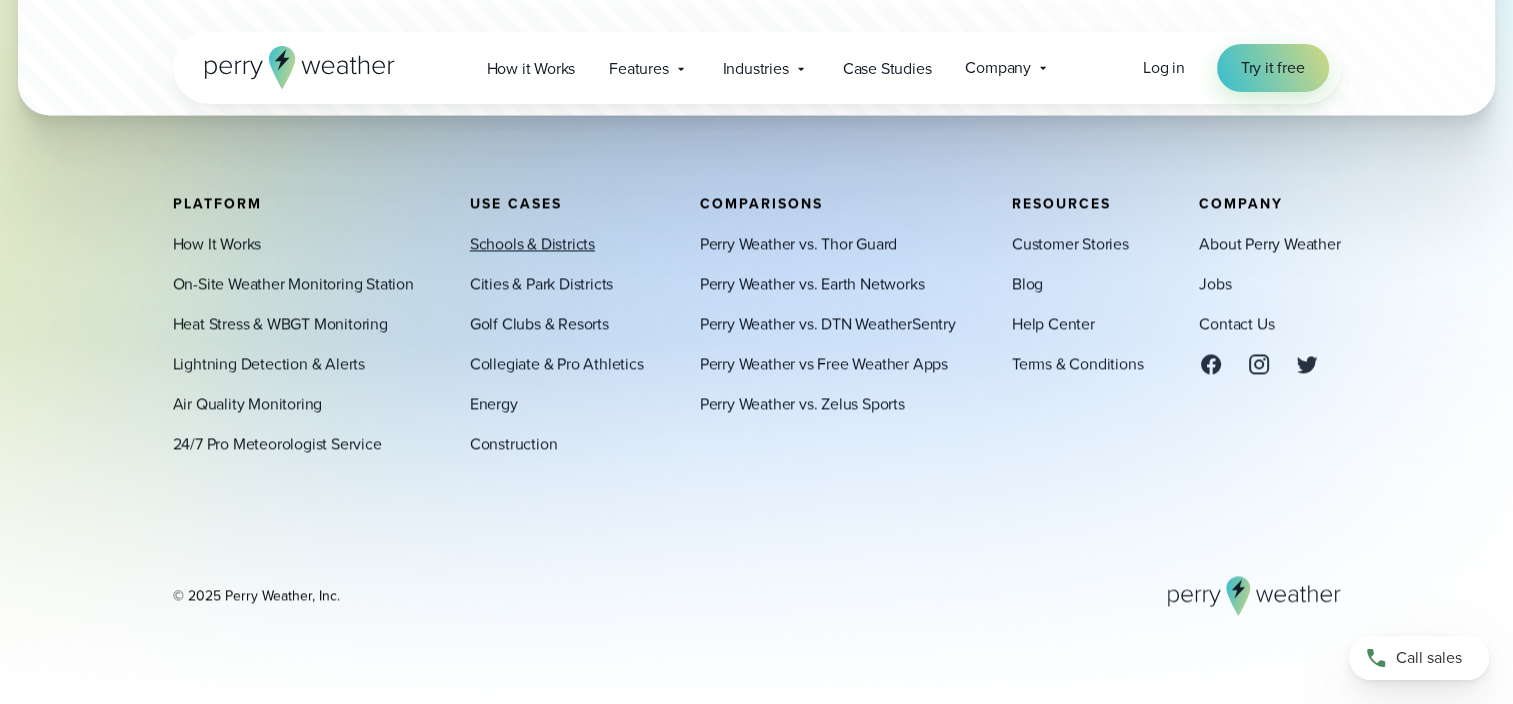 click on "Schools & Districts" at bounding box center (532, 244) 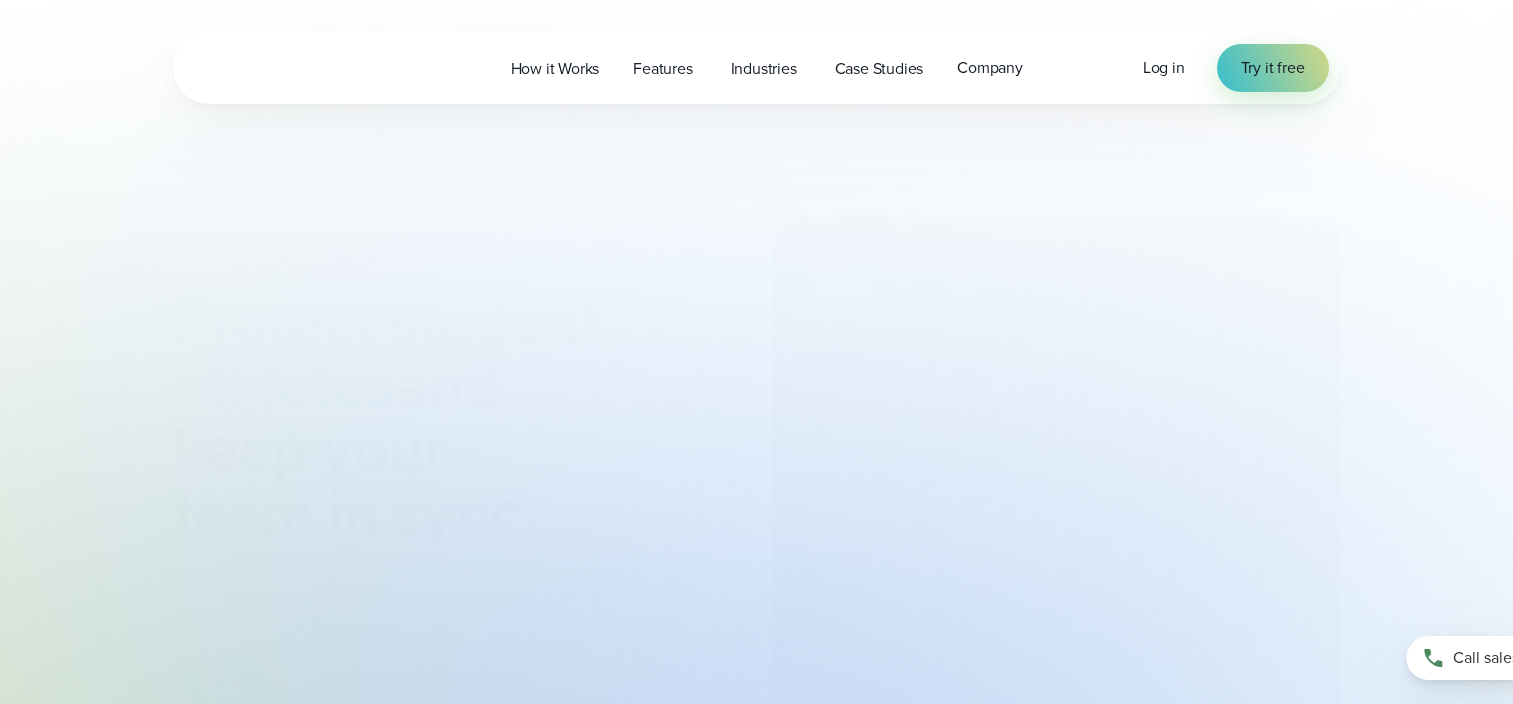 scroll, scrollTop: 0, scrollLeft: 0, axis: both 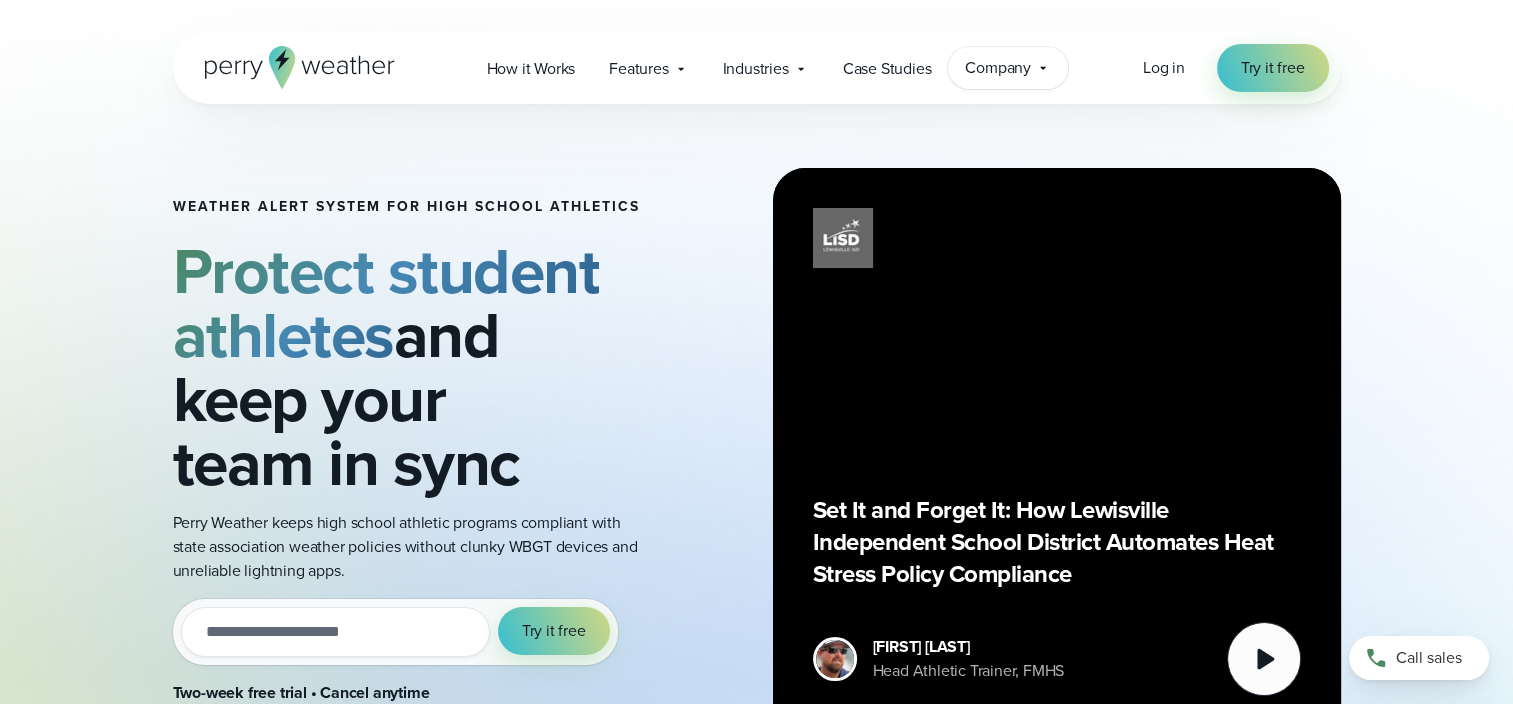 click on "Company
Contact Us
Reach out to us for sales or support questions" at bounding box center [1008, 68] 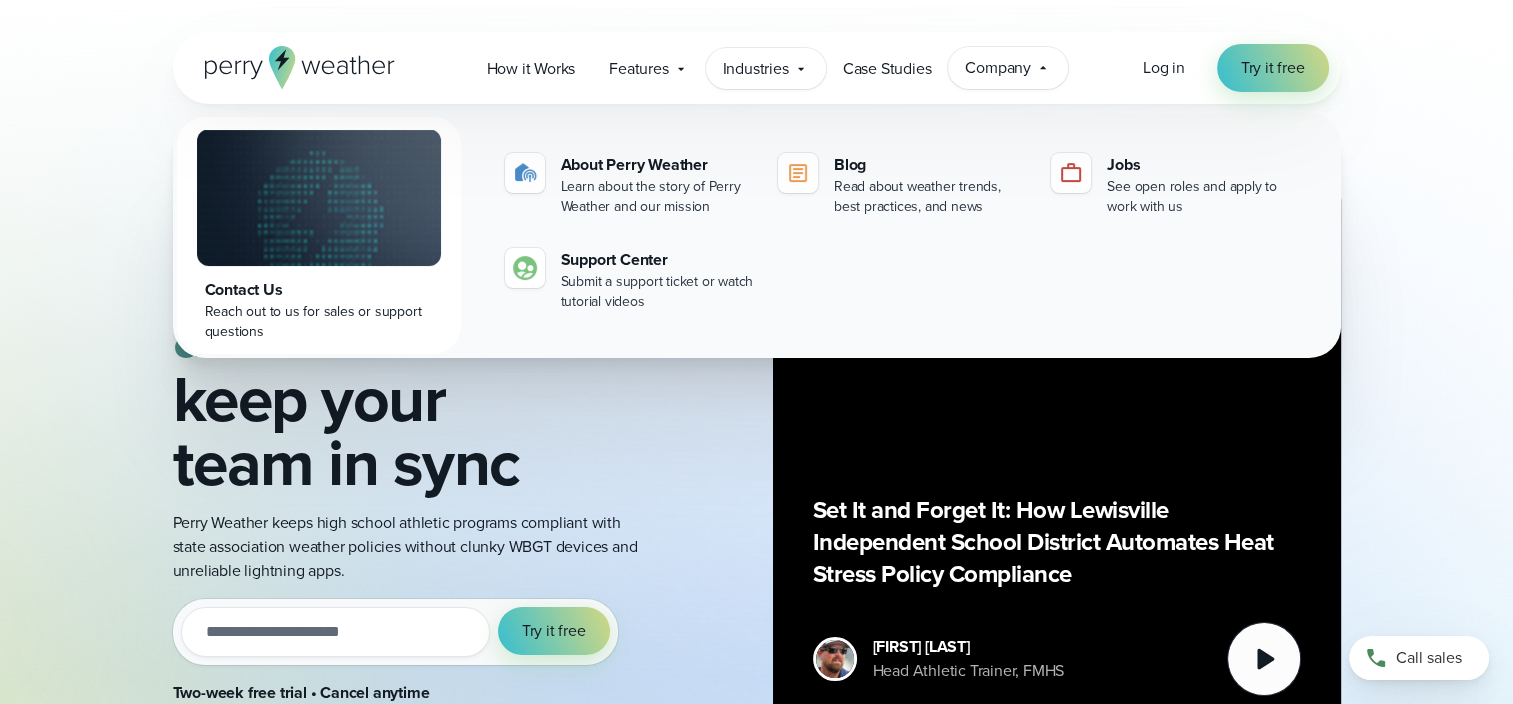 click on "Industries
Featured Case Study
How PGA of America is Prioritizing Golfer Safety with Perry Weather" at bounding box center [766, 68] 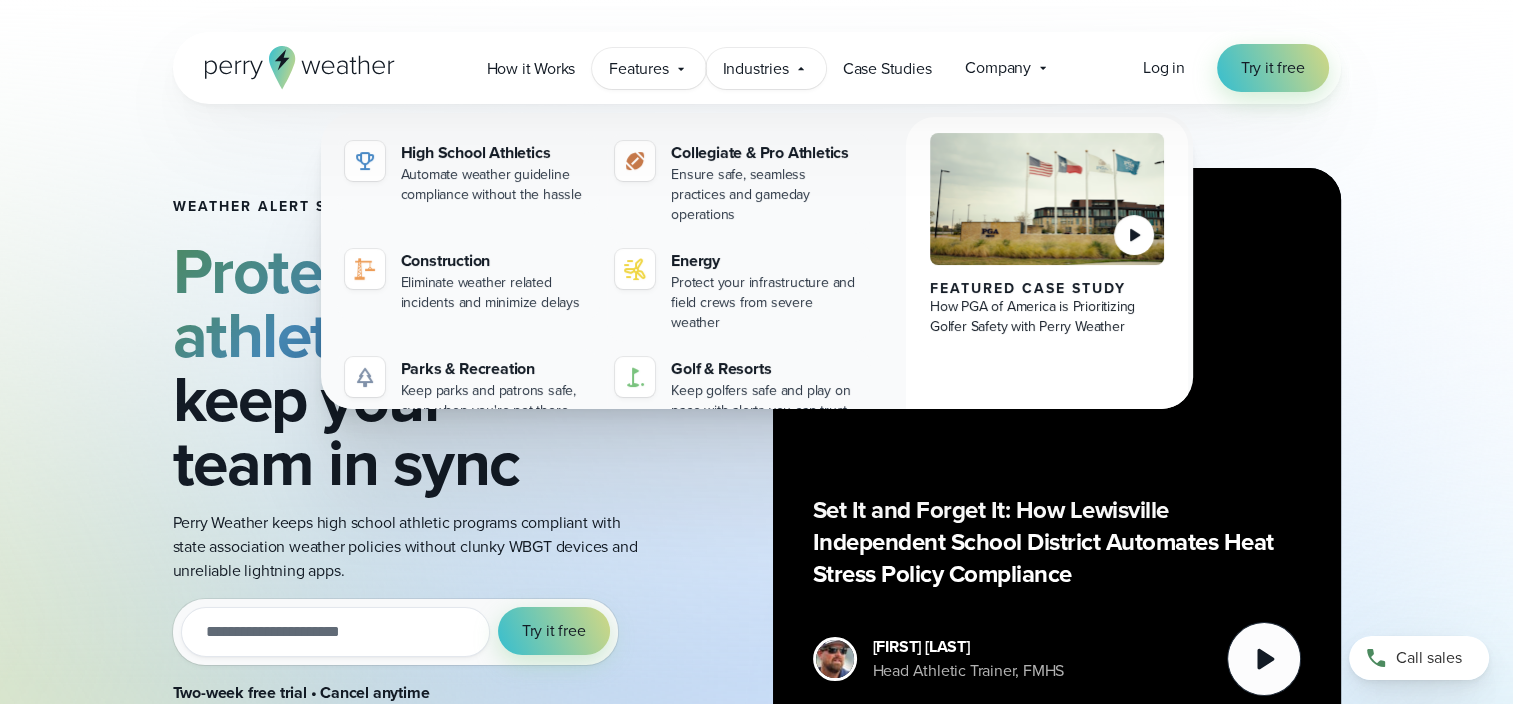 click on "Features
Explore All Features
Explore Perry Weather's on-site weather hardware and connected software platform." at bounding box center [648, 68] 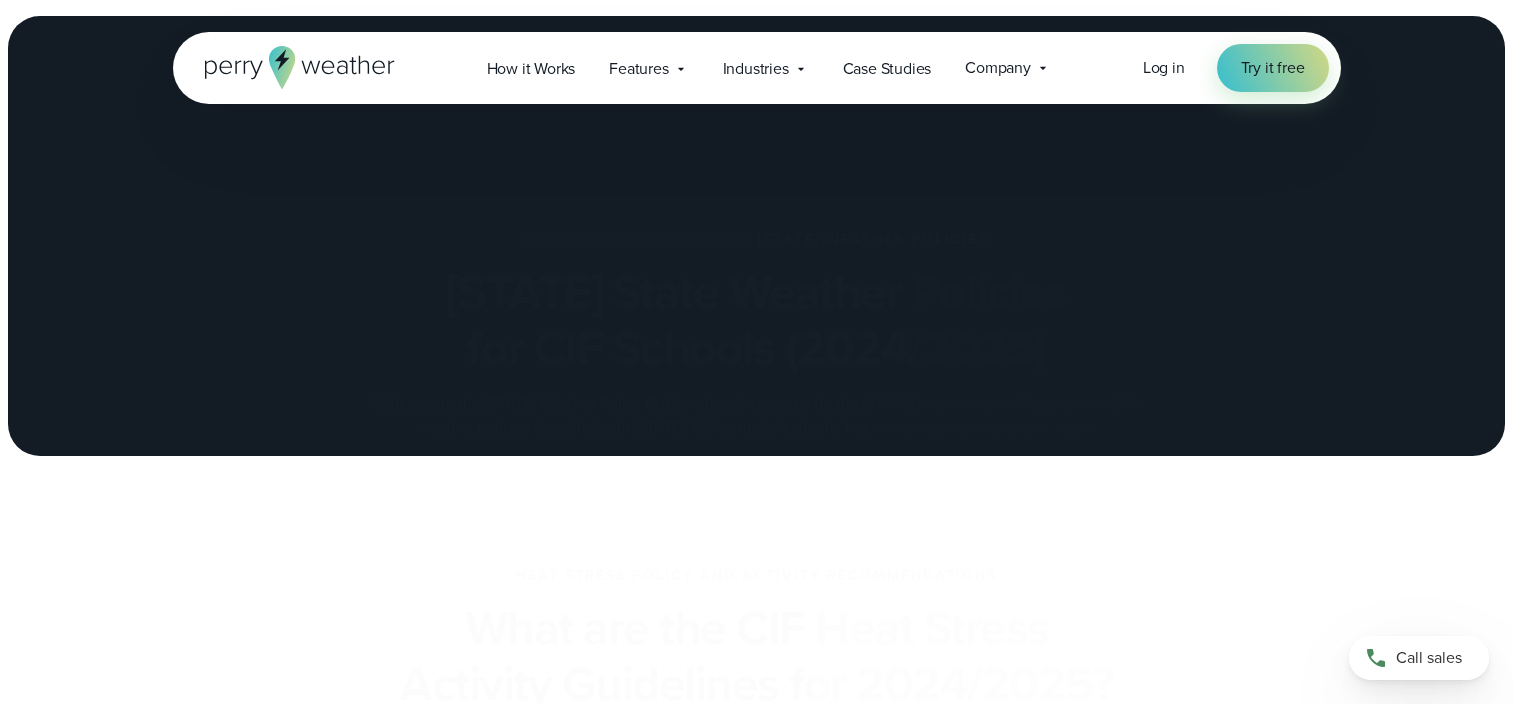 scroll, scrollTop: 0, scrollLeft: 0, axis: both 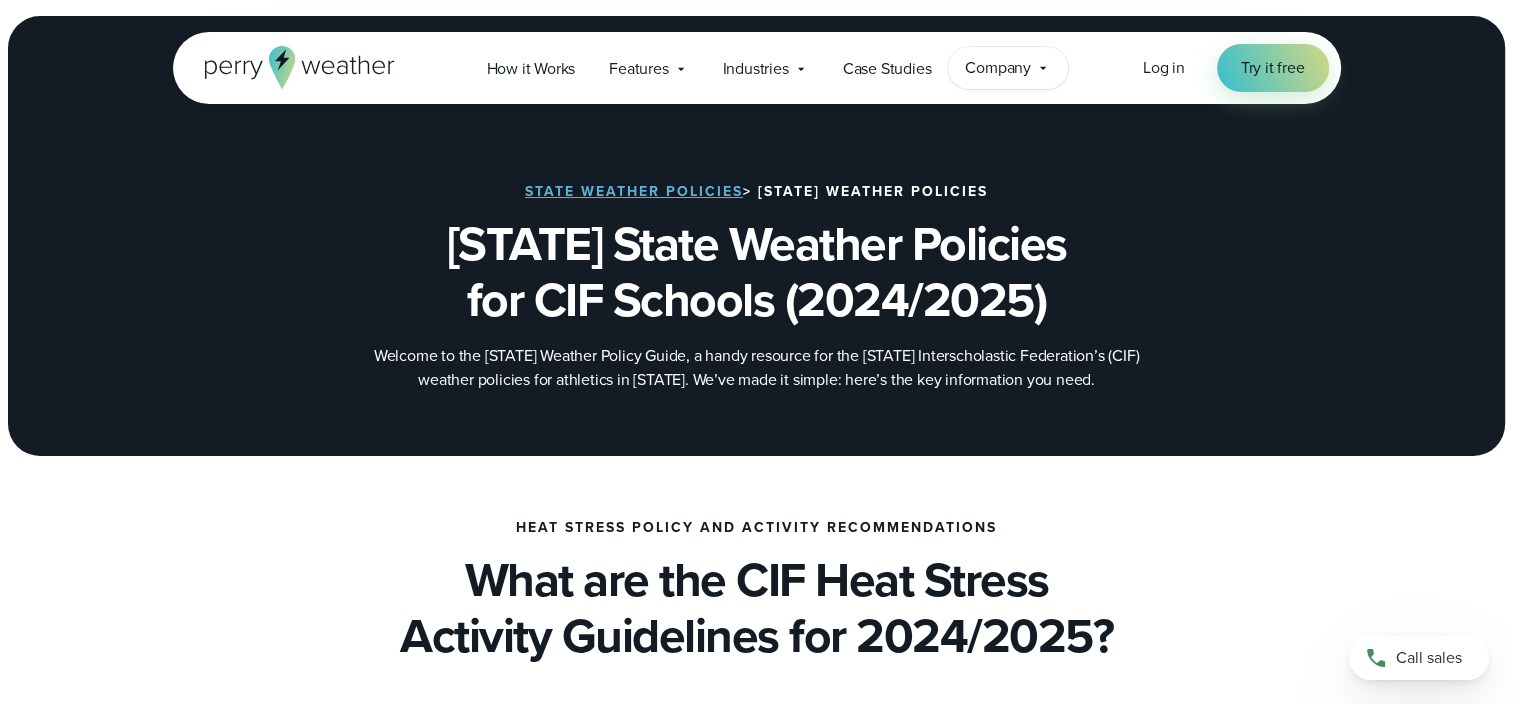 click on "Company" at bounding box center [998, 68] 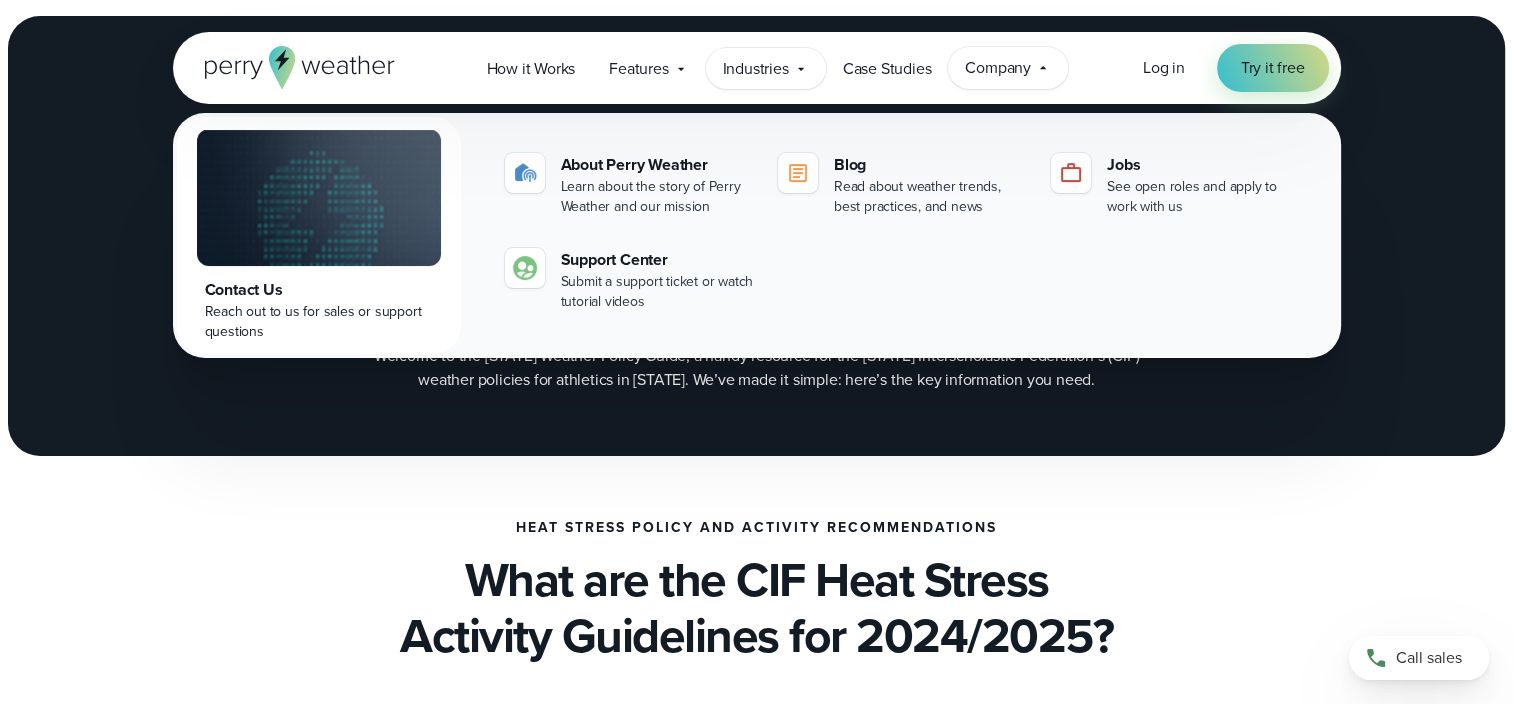 click on "Industries
Featured Case Study
How PGA of America is Prioritizing Golfer Safety with Perry Weather" at bounding box center [766, 68] 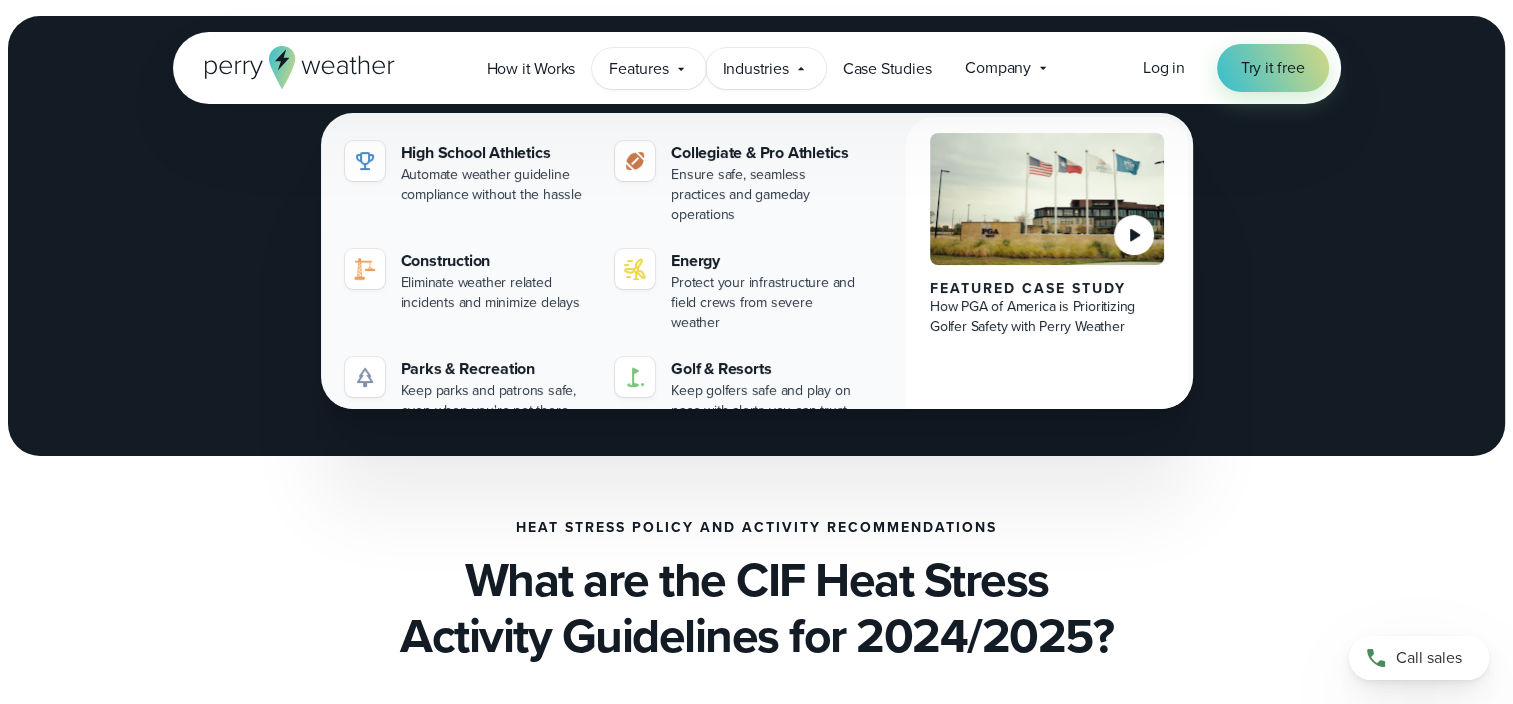 click on "Features" at bounding box center (638, 69) 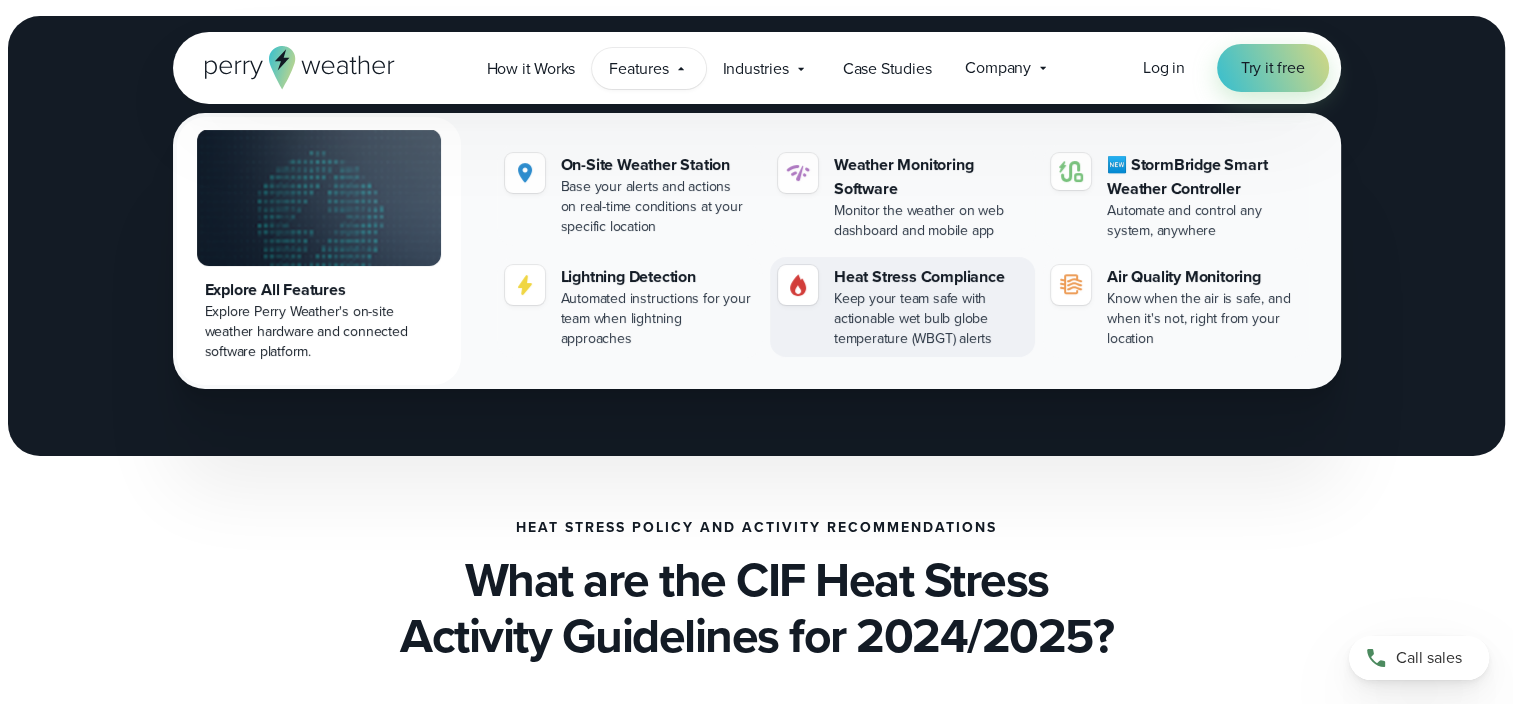 click on "Keep your team safe with actionable wet bulb globe temperature (WBGT) alerts" at bounding box center (930, 319) 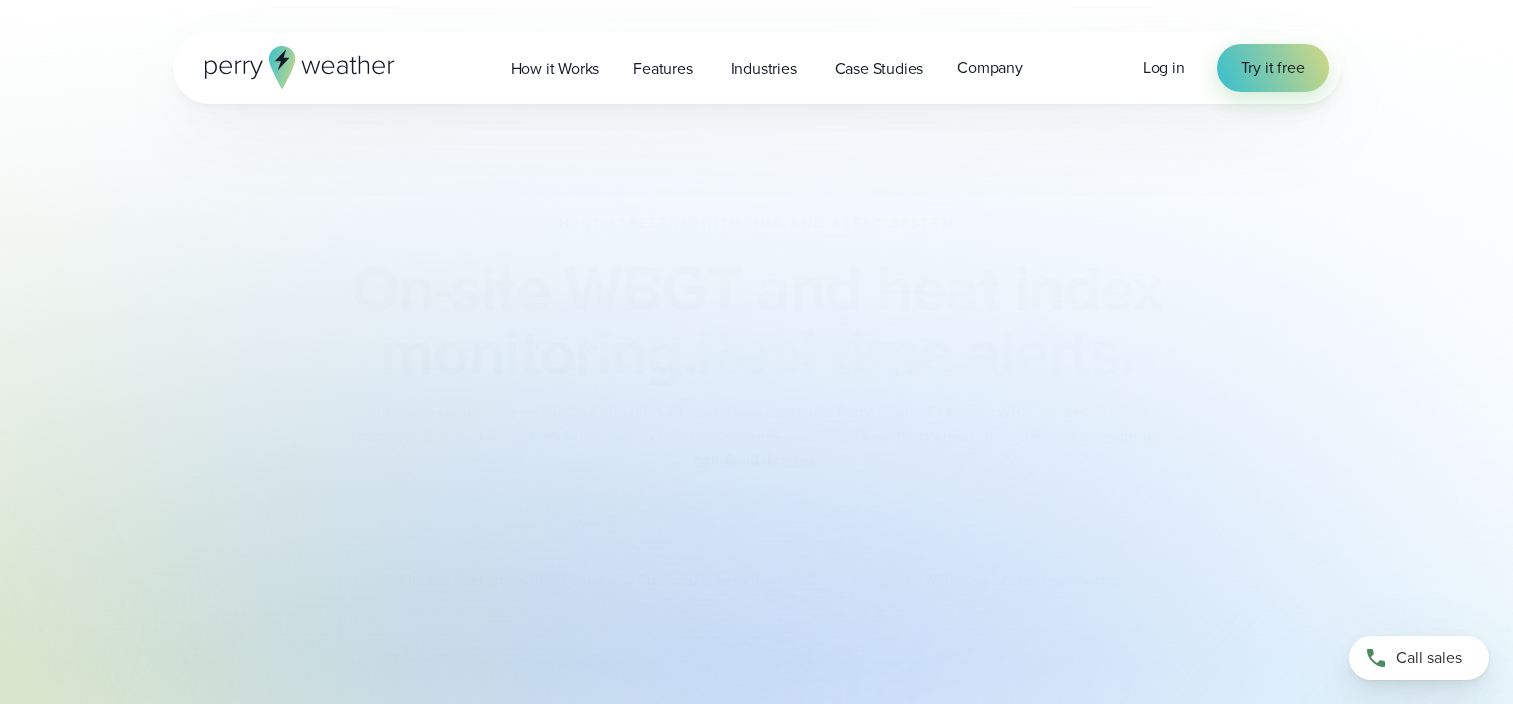 scroll, scrollTop: 0, scrollLeft: 0, axis: both 